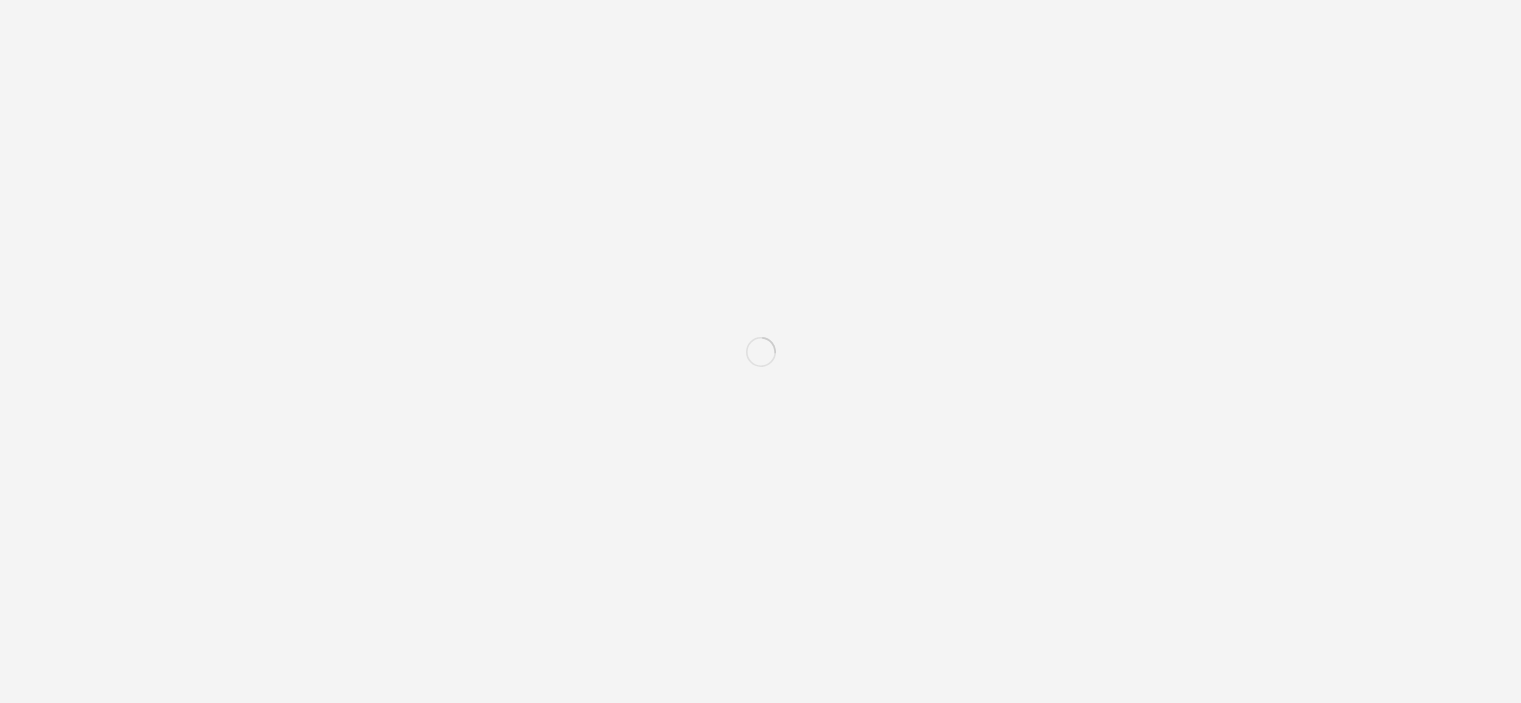 scroll, scrollTop: 0, scrollLeft: 0, axis: both 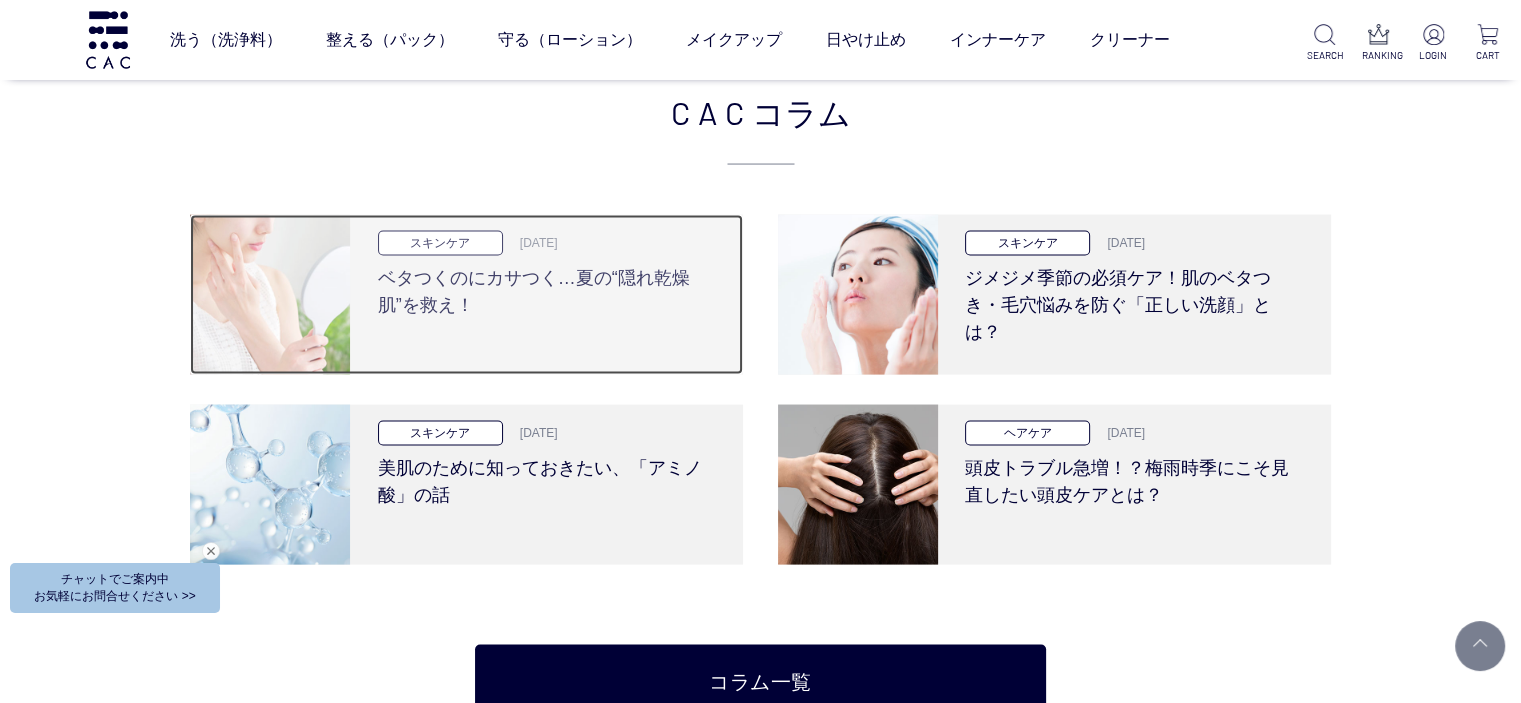 click on "ベタつくのにカサつく…夏の“隠れ乾燥肌”を救え！" at bounding box center (544, 287) 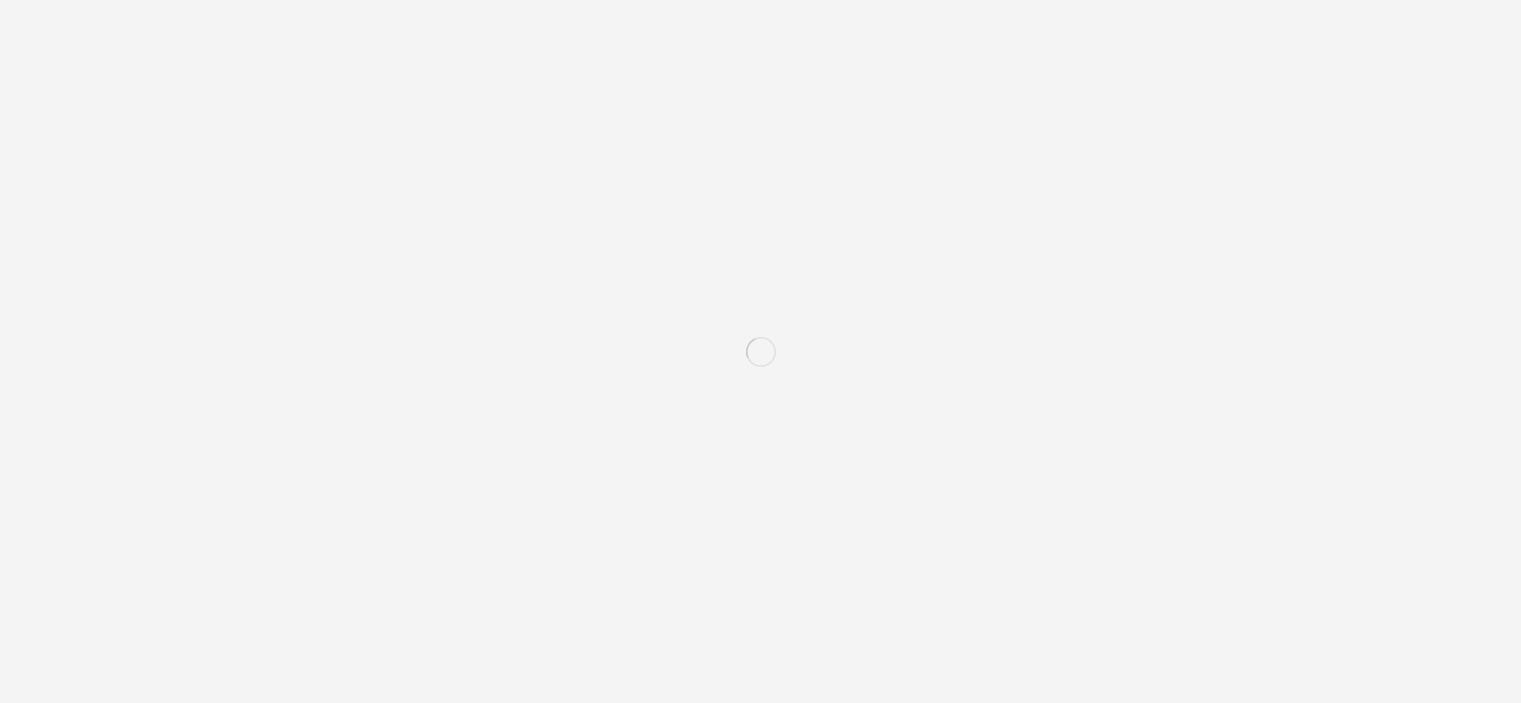 scroll, scrollTop: 0, scrollLeft: 0, axis: both 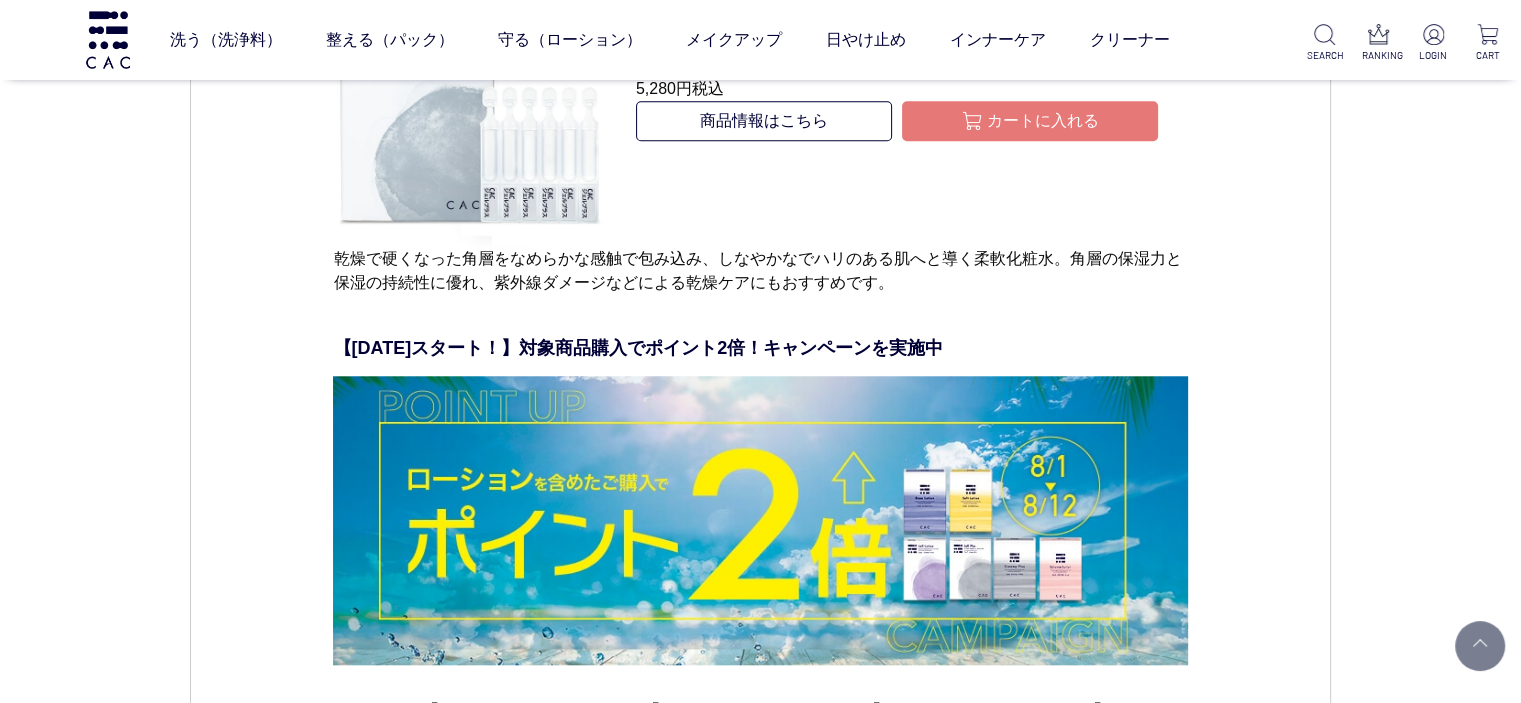 click at bounding box center (760, 521) 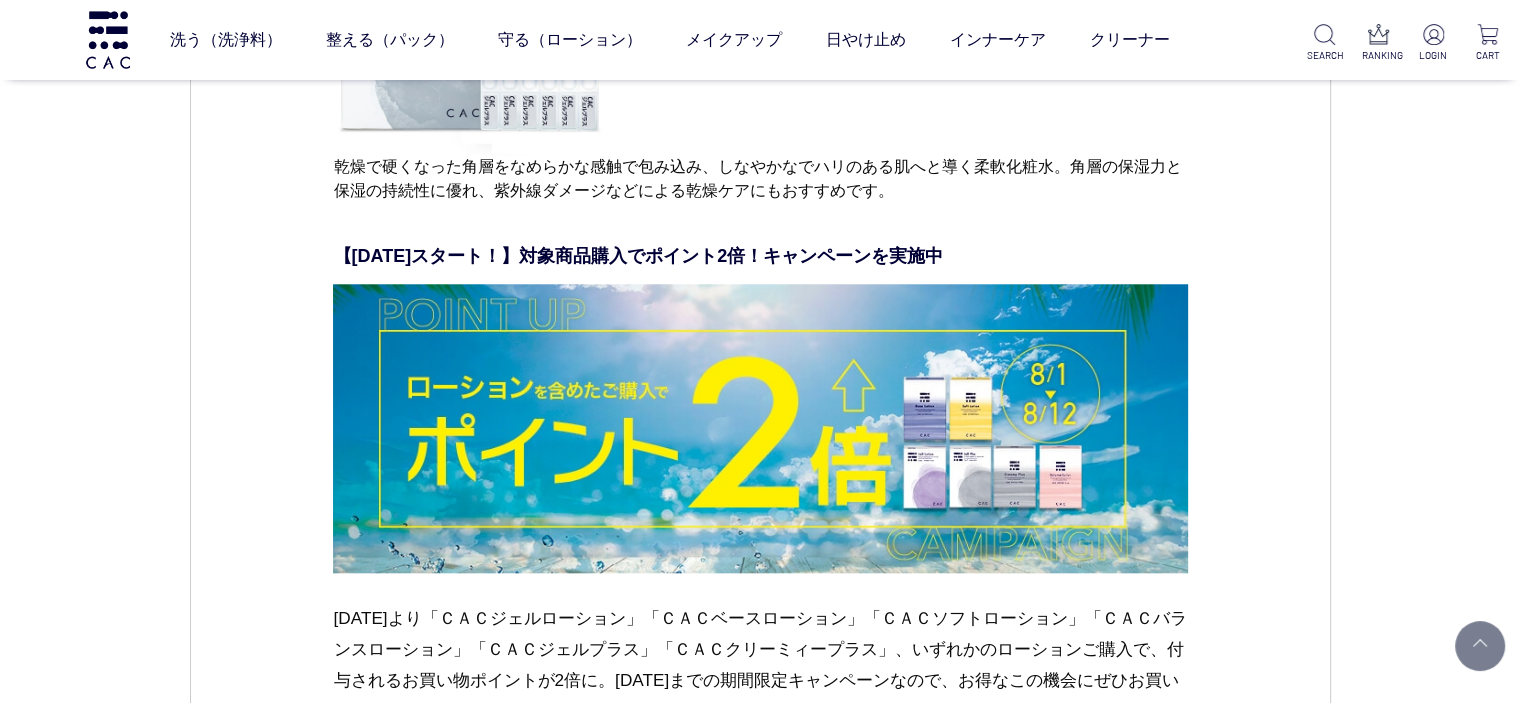 scroll, scrollTop: 9500, scrollLeft: 0, axis: vertical 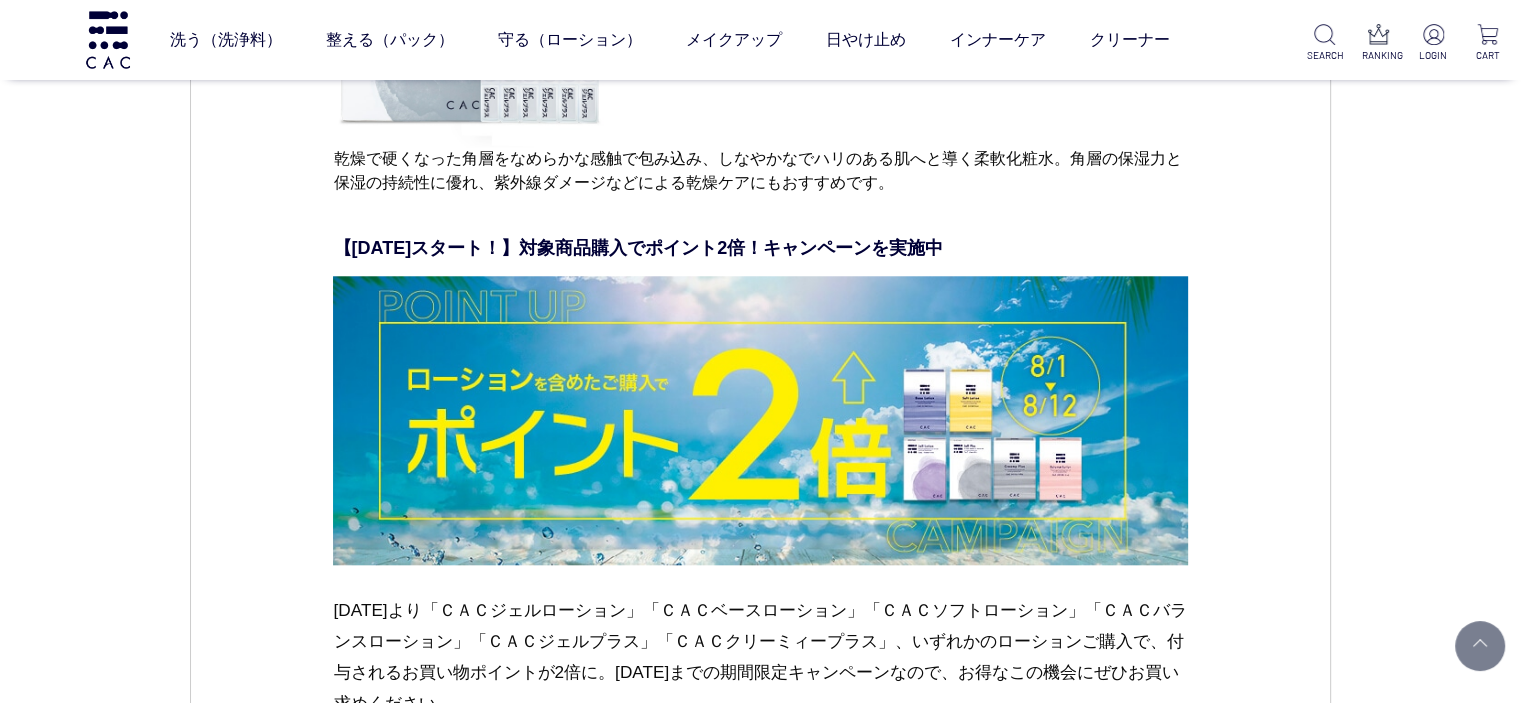 click at bounding box center [760, 421] 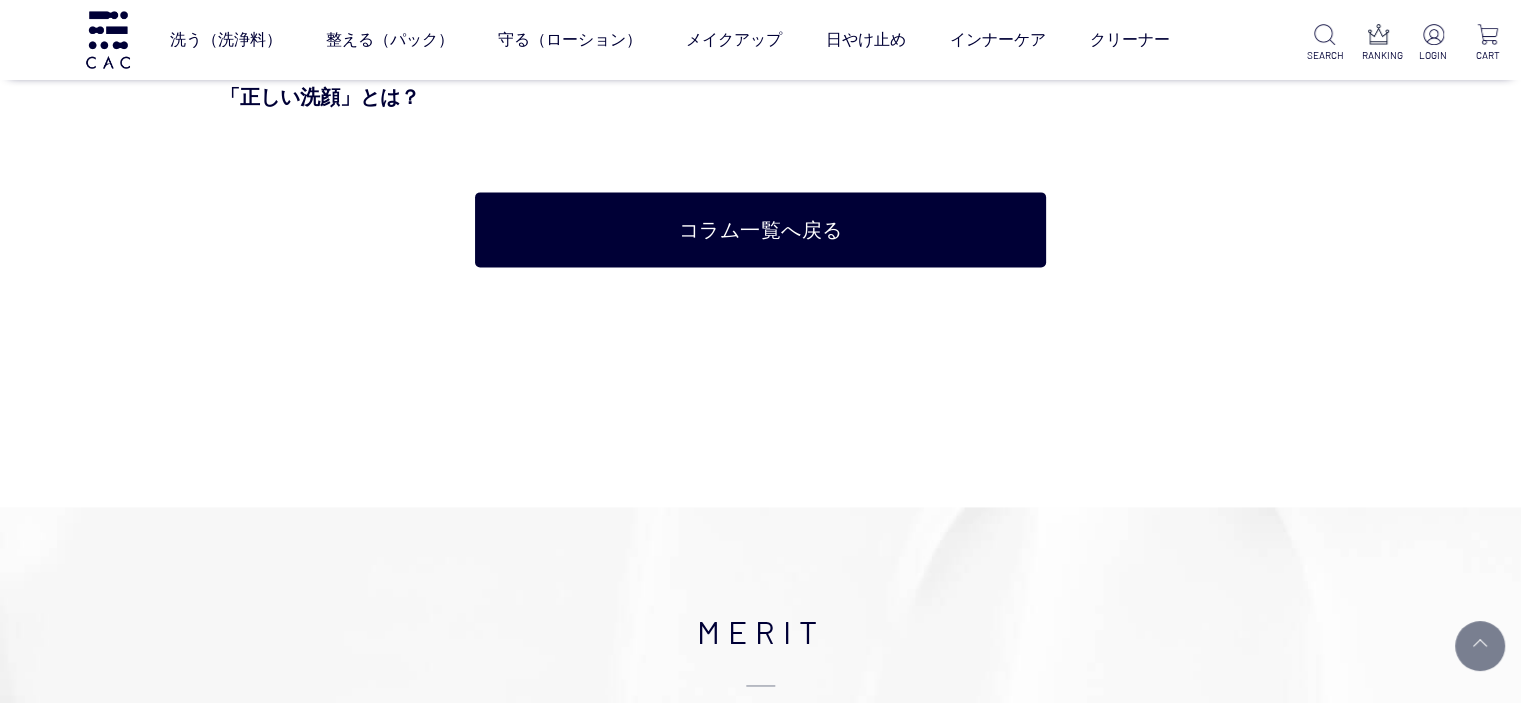 scroll, scrollTop: 10300, scrollLeft: 0, axis: vertical 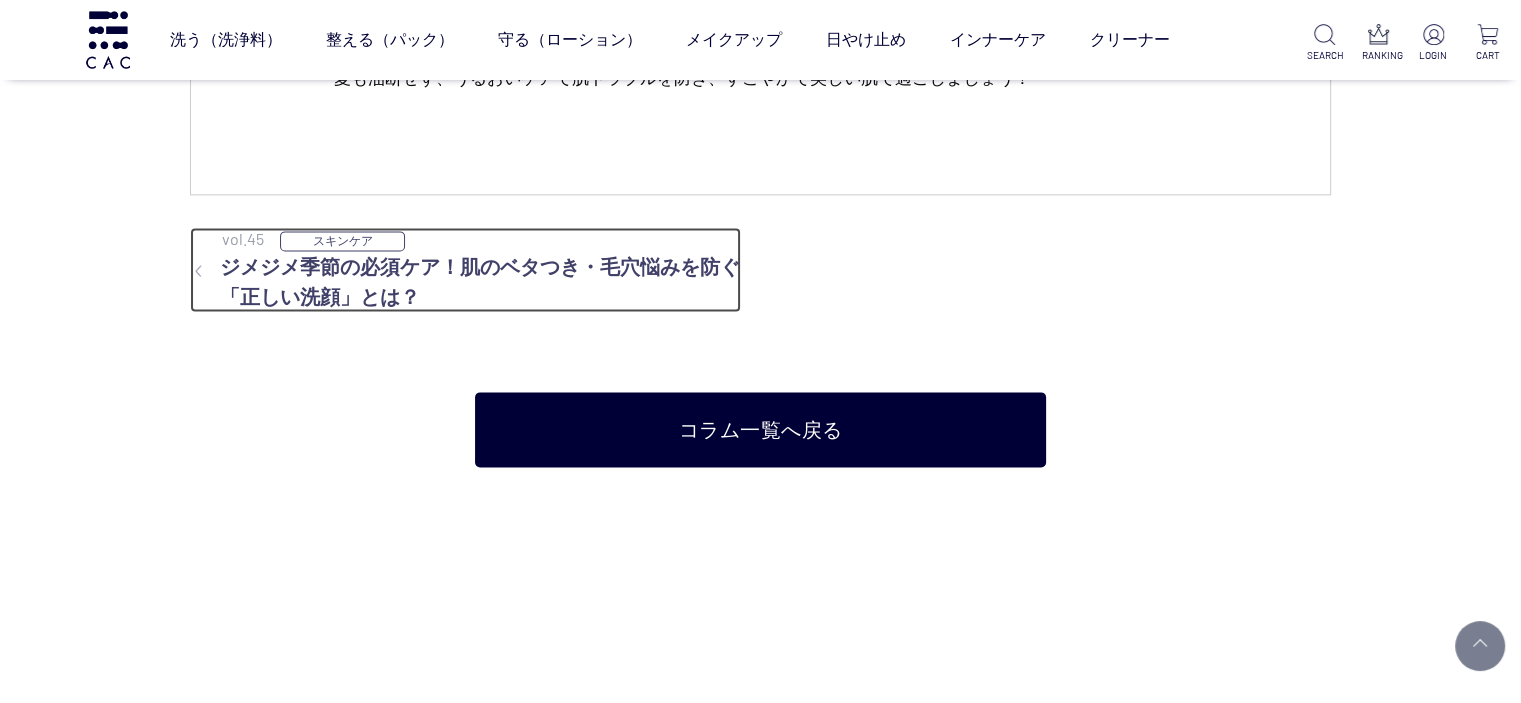 click on "ジメジメ季節の必須ケア！肌のベタつき・毛穴悩みを防ぐ「正しい洗顔」とは？" at bounding box center [465, 282] 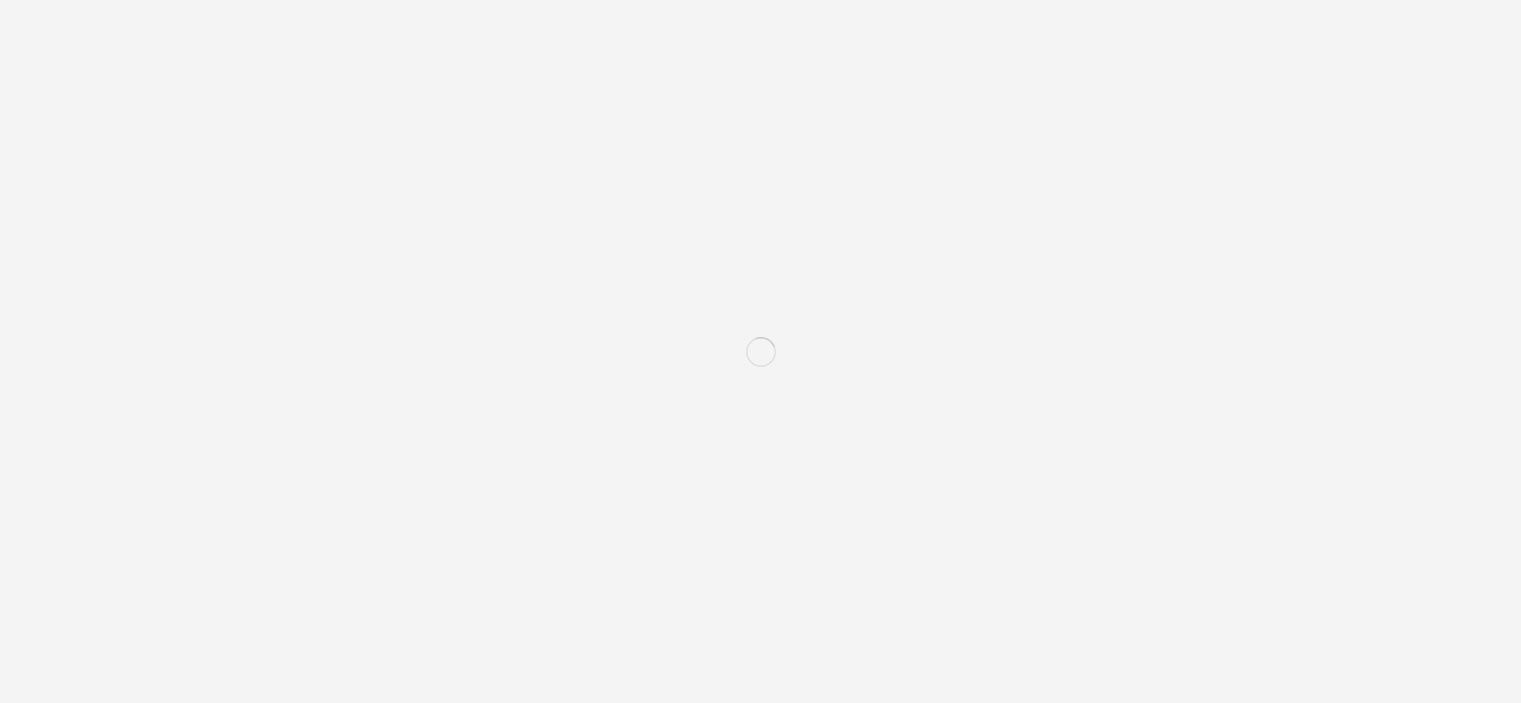scroll, scrollTop: 0, scrollLeft: 0, axis: both 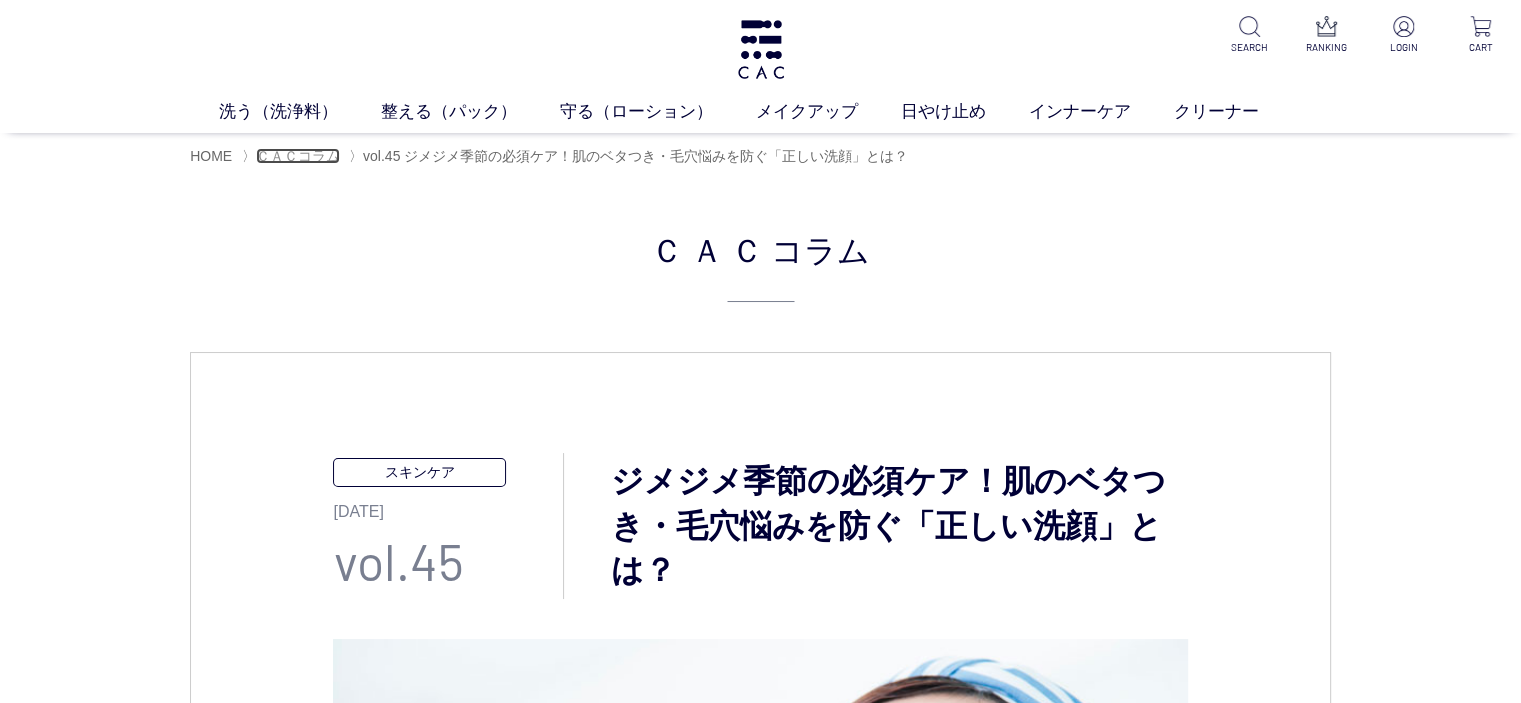 click on "ＣＡＣコラム" at bounding box center [298, 156] 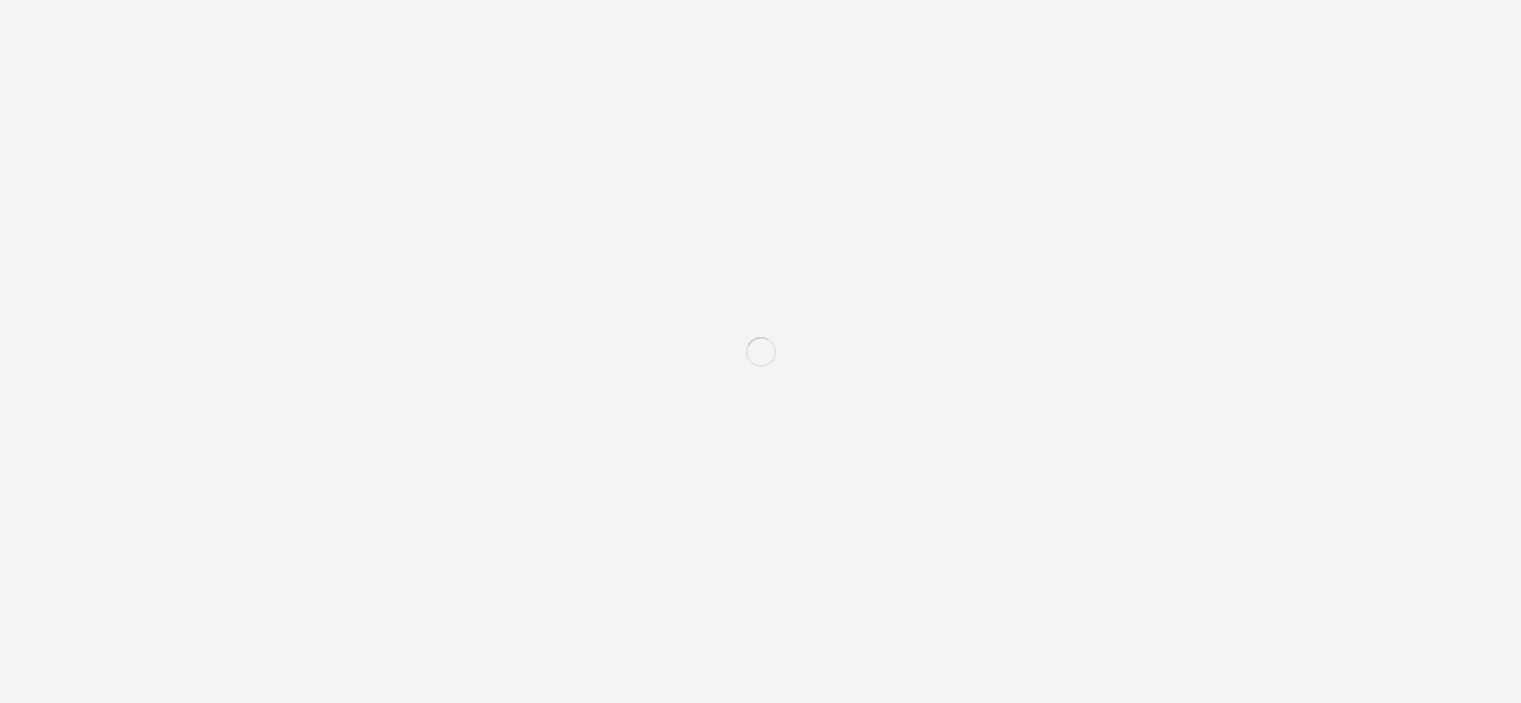 scroll, scrollTop: 0, scrollLeft: 0, axis: both 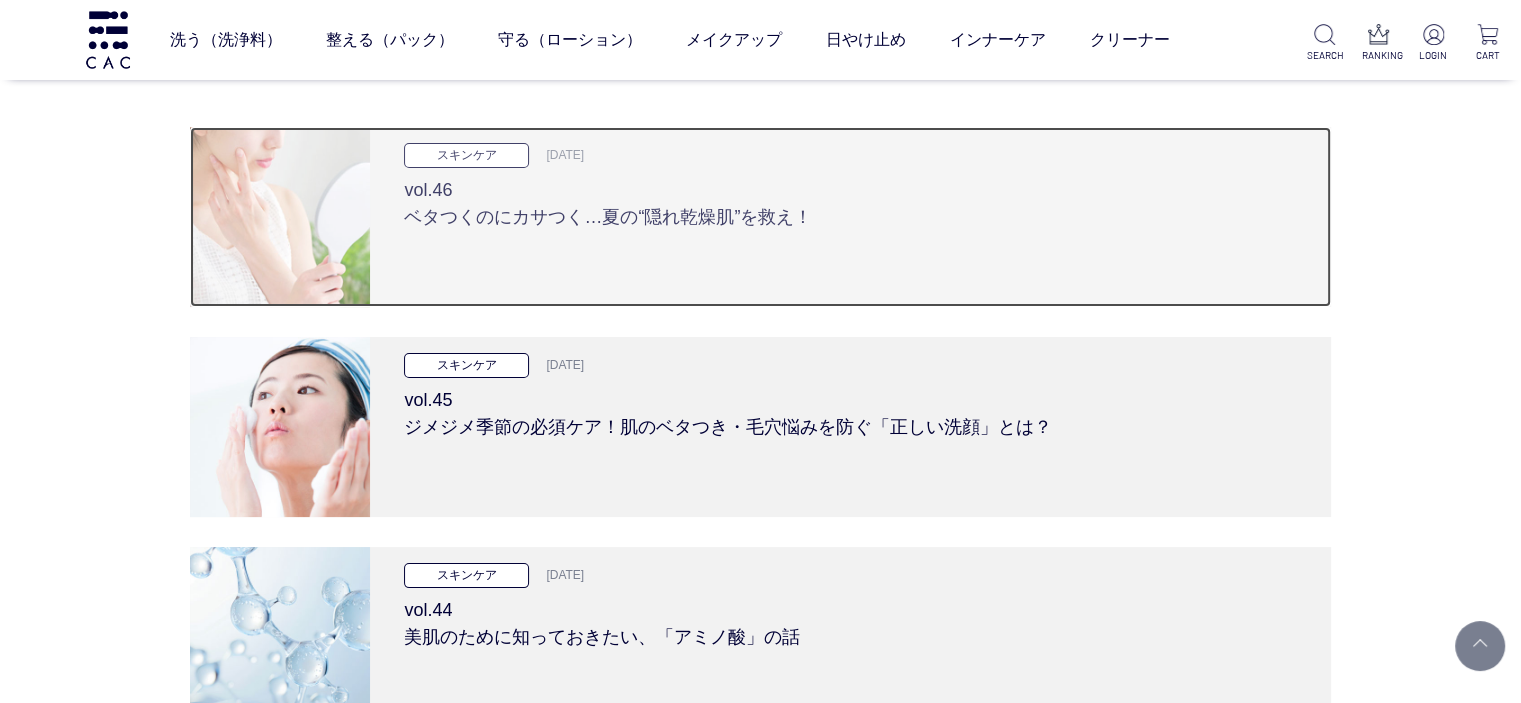 click on "スキンケア
2025.07.24
vol.46 ベタつくのにカサつく…夏の“隠れ乾燥肌”を救え！" at bounding box center [850, 217] 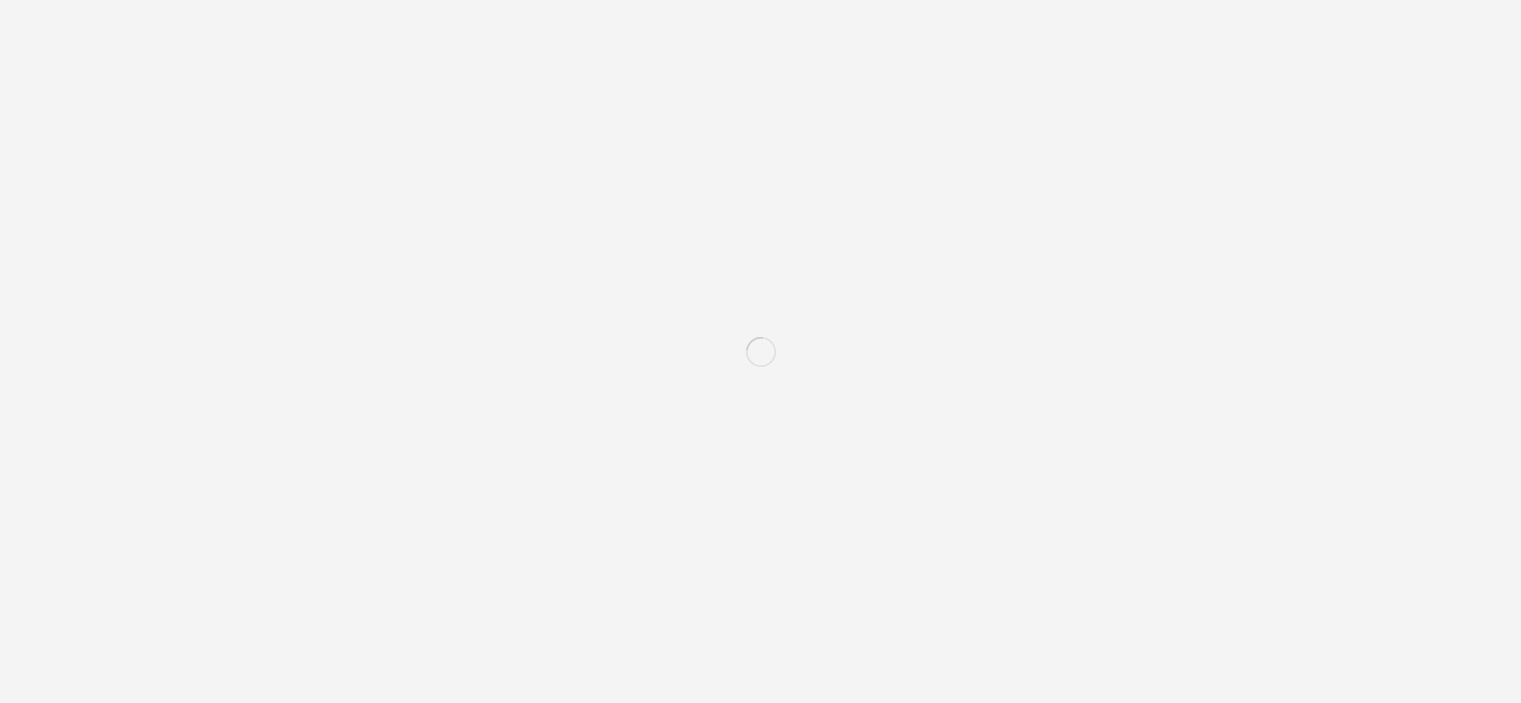 scroll, scrollTop: 0, scrollLeft: 0, axis: both 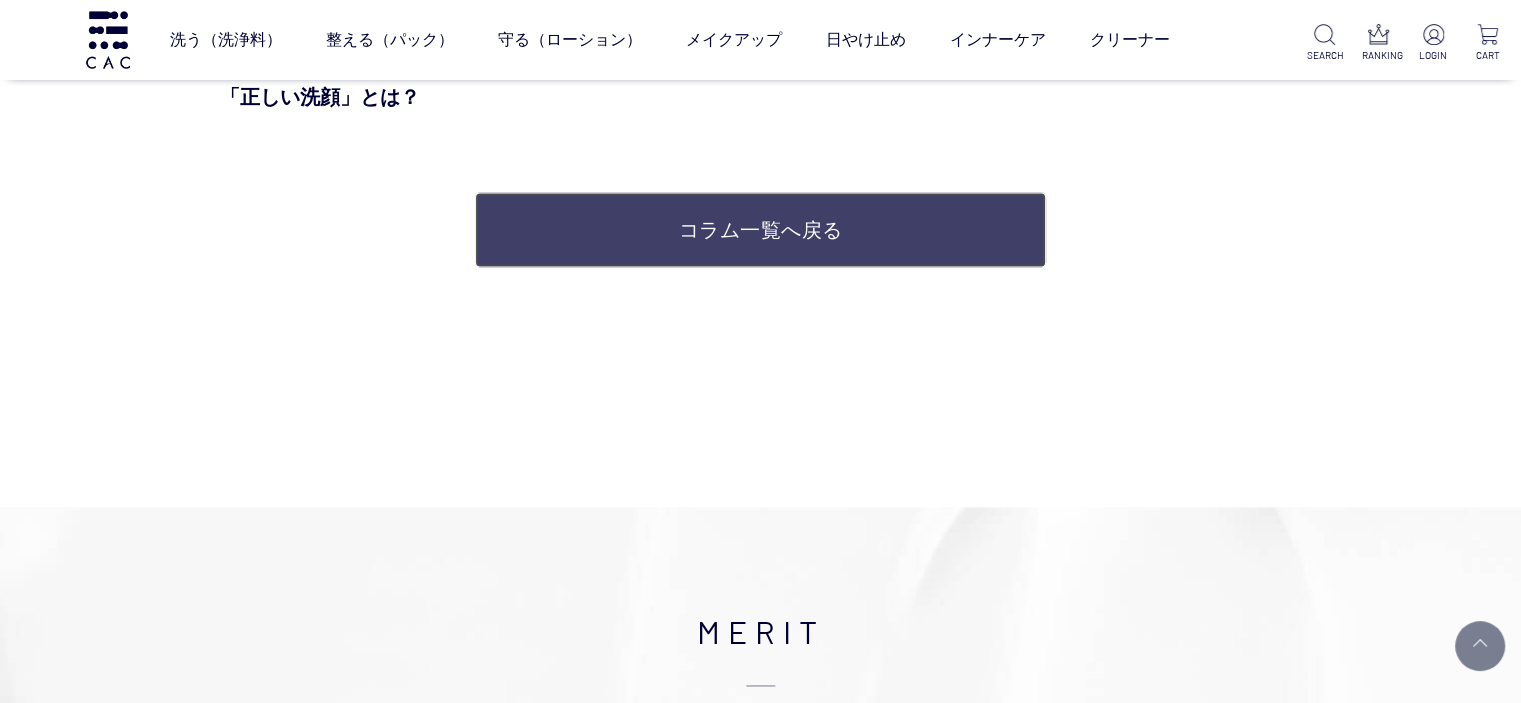 click on "コラム一覧へ戻る" at bounding box center [760, 229] 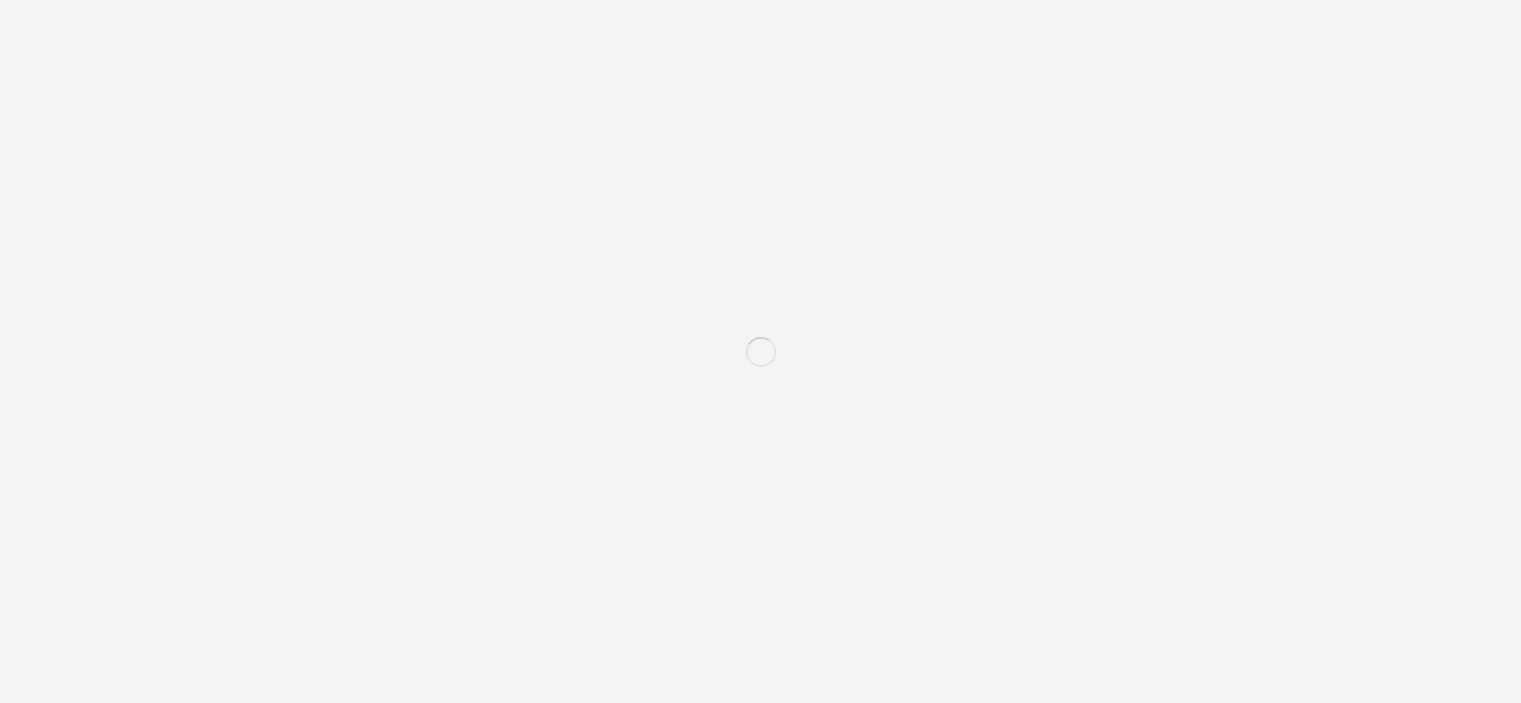 scroll, scrollTop: 0, scrollLeft: 0, axis: both 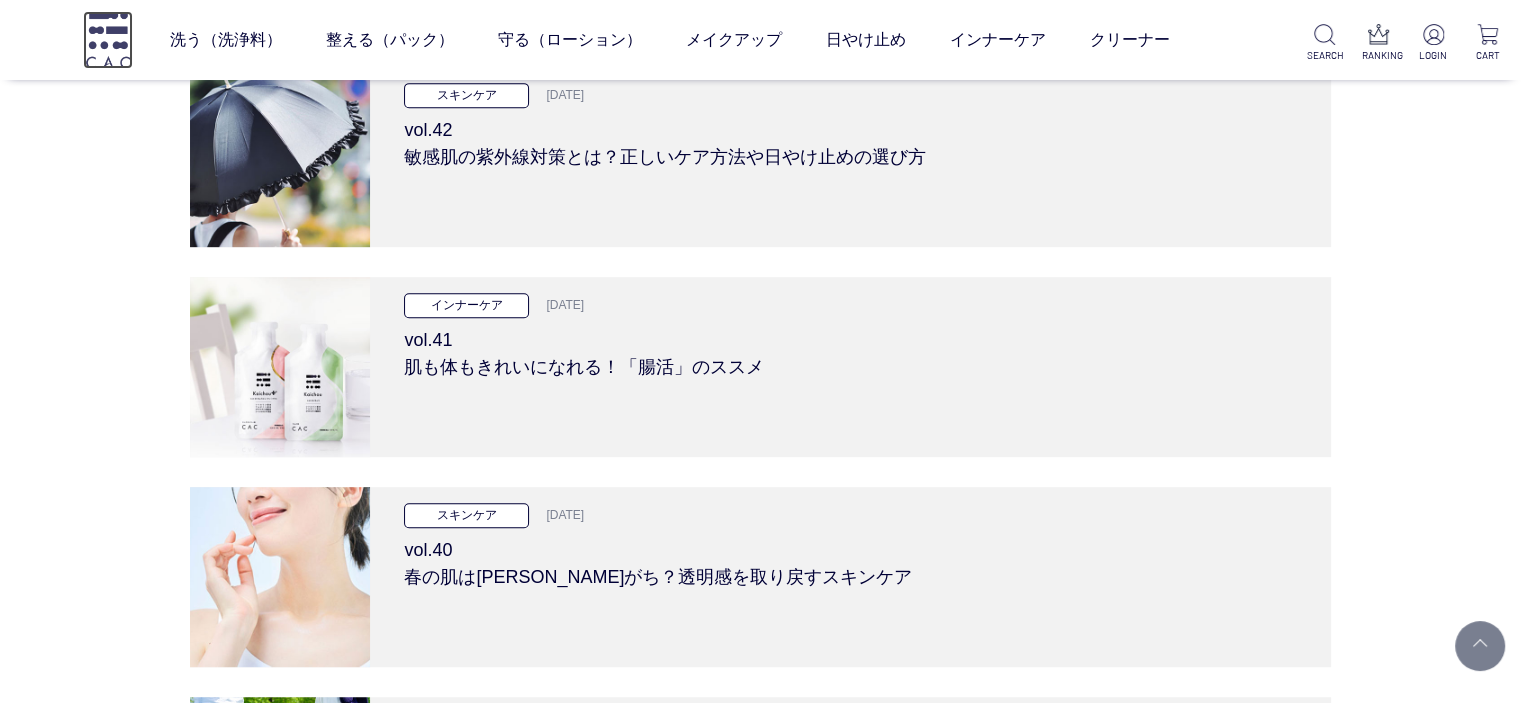 click at bounding box center [108, 39] 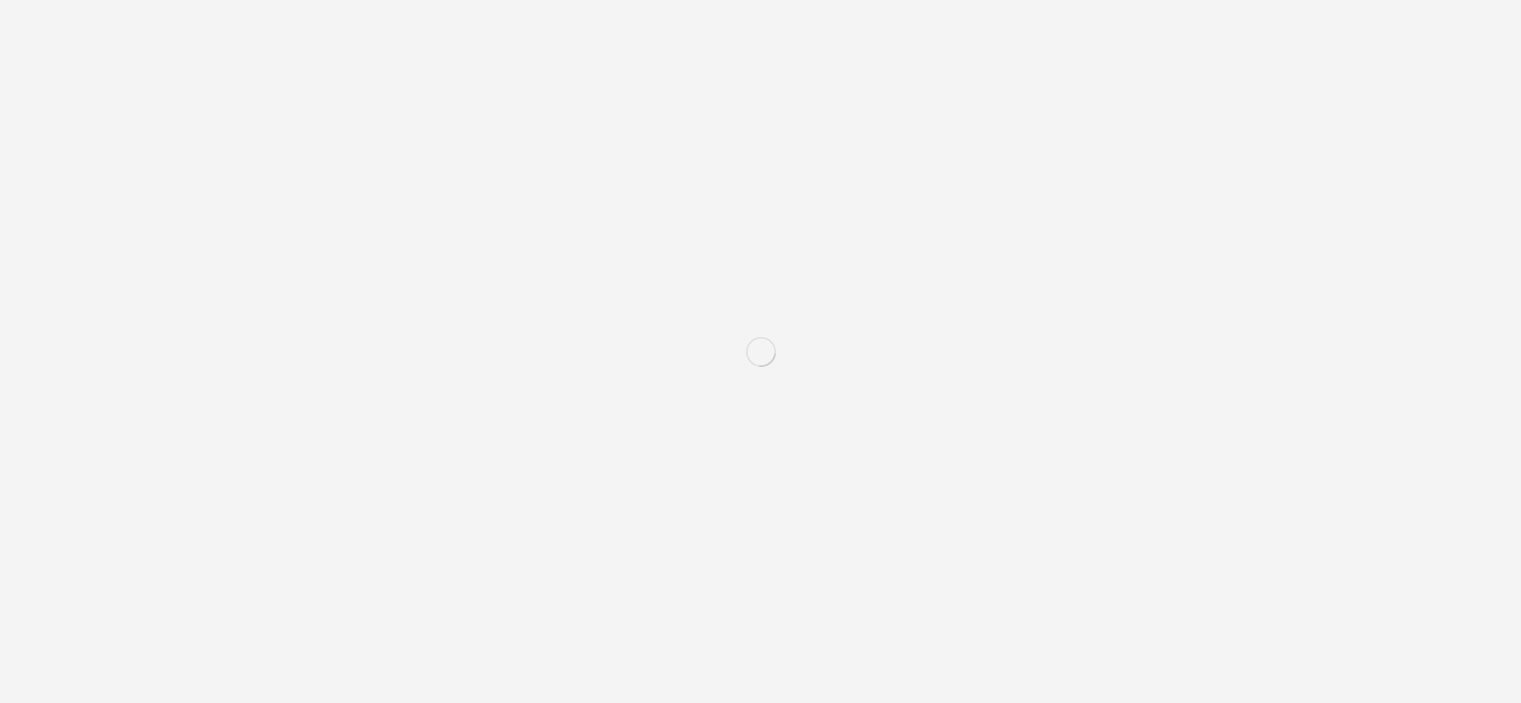 scroll, scrollTop: 0, scrollLeft: 0, axis: both 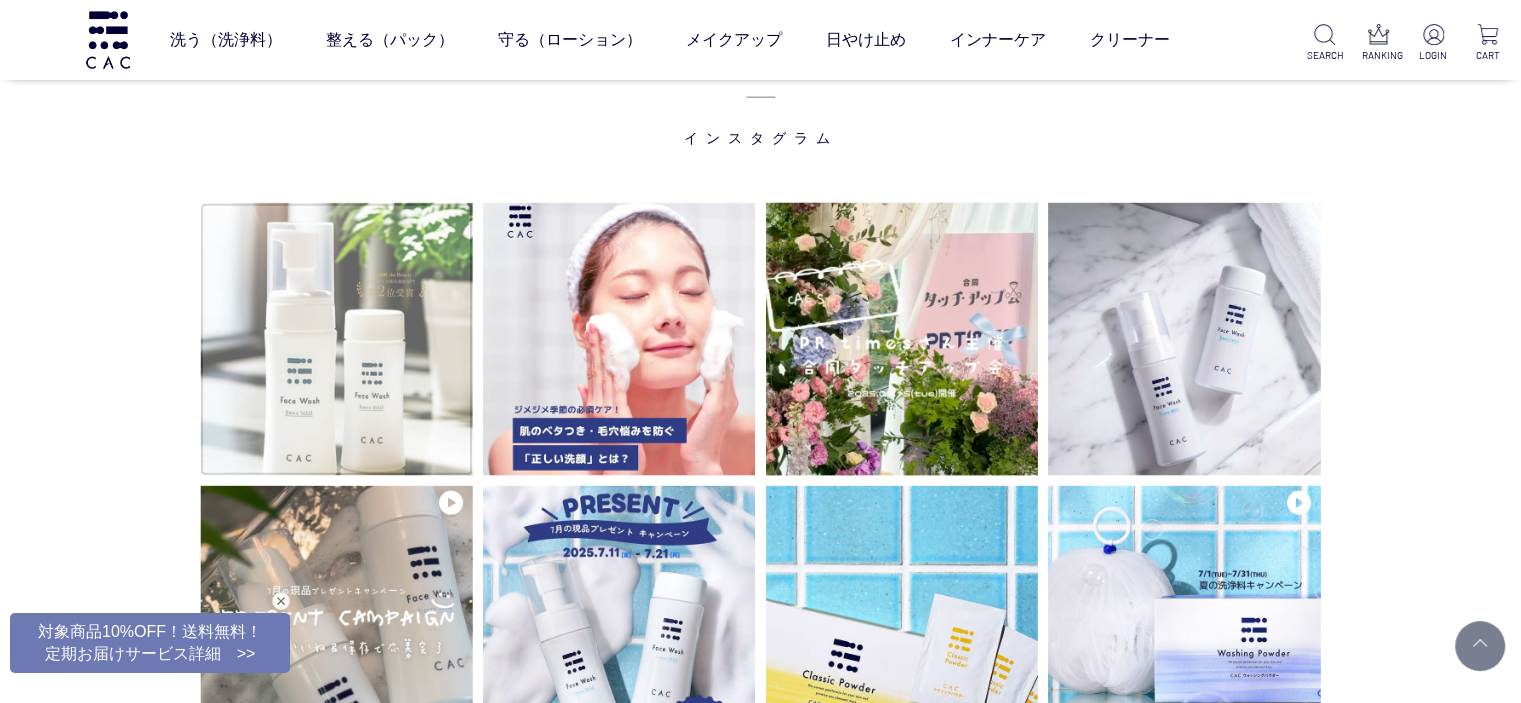click at bounding box center (336, 339) 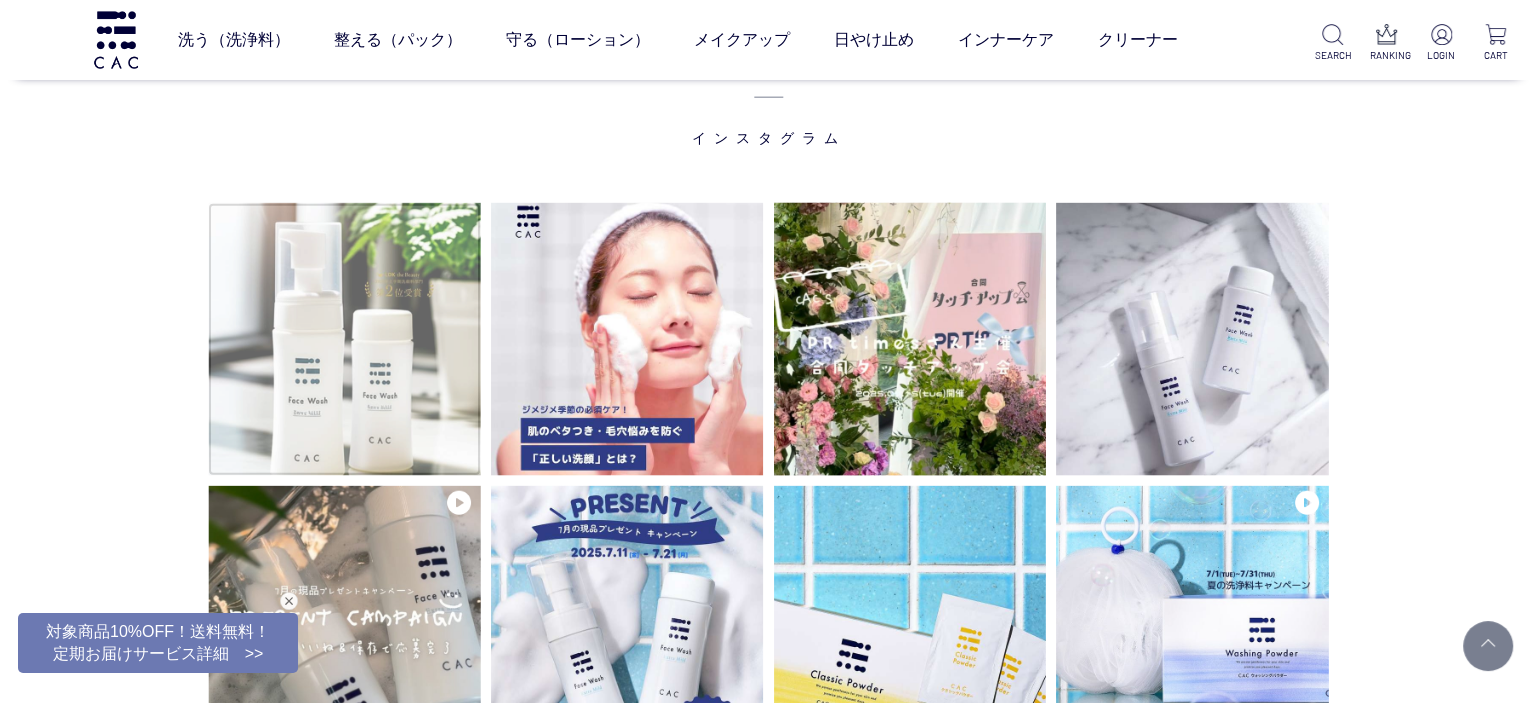 scroll, scrollTop: 0, scrollLeft: 0, axis: both 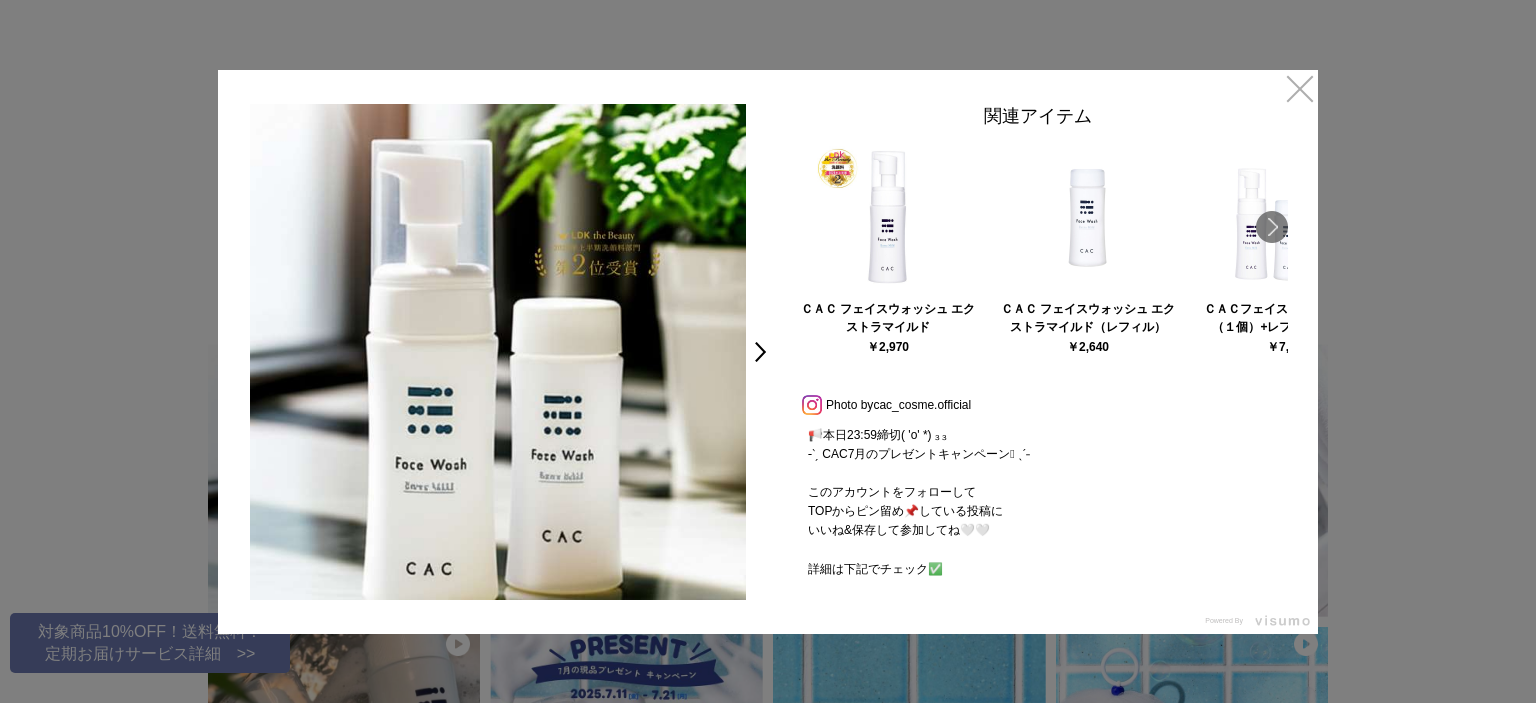 click on "×" at bounding box center [1300, 88] 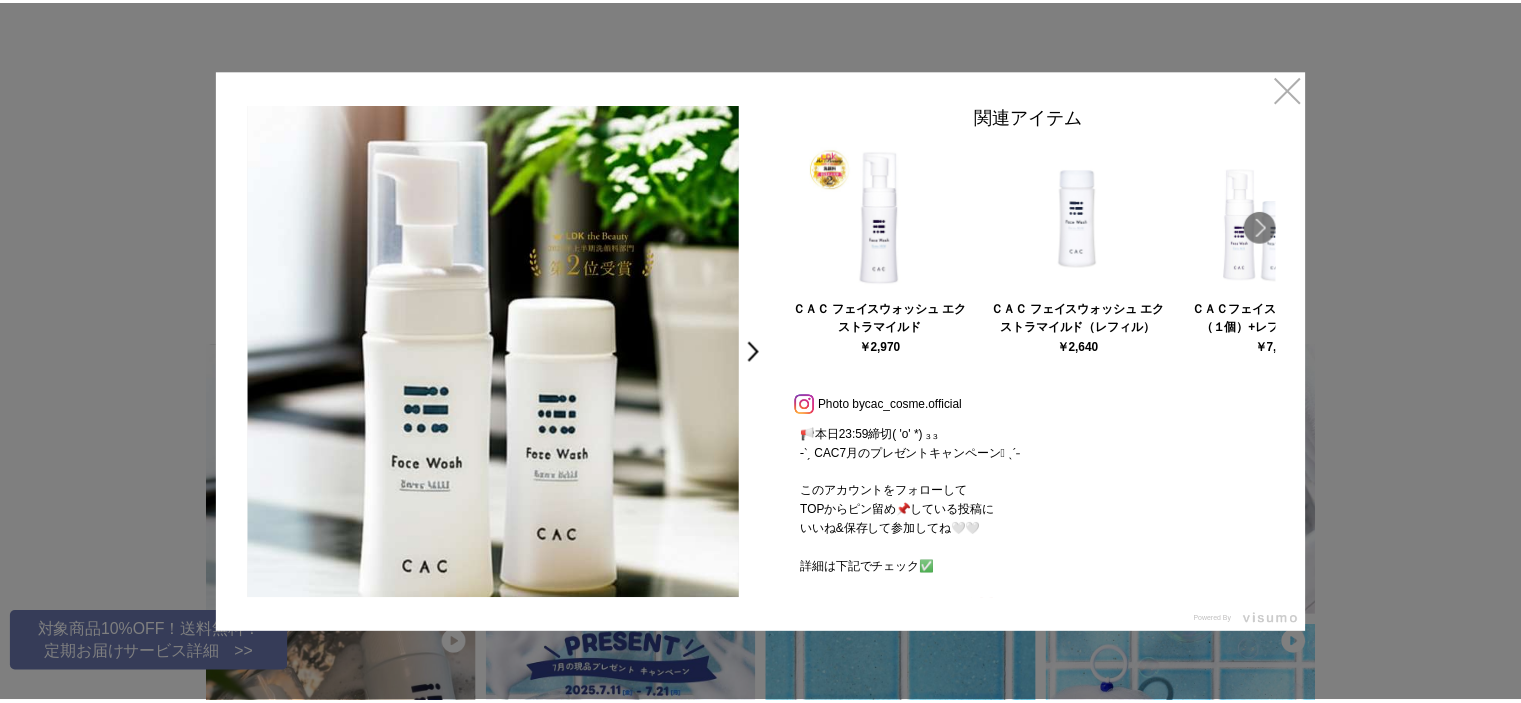 scroll, scrollTop: 4900, scrollLeft: 0, axis: vertical 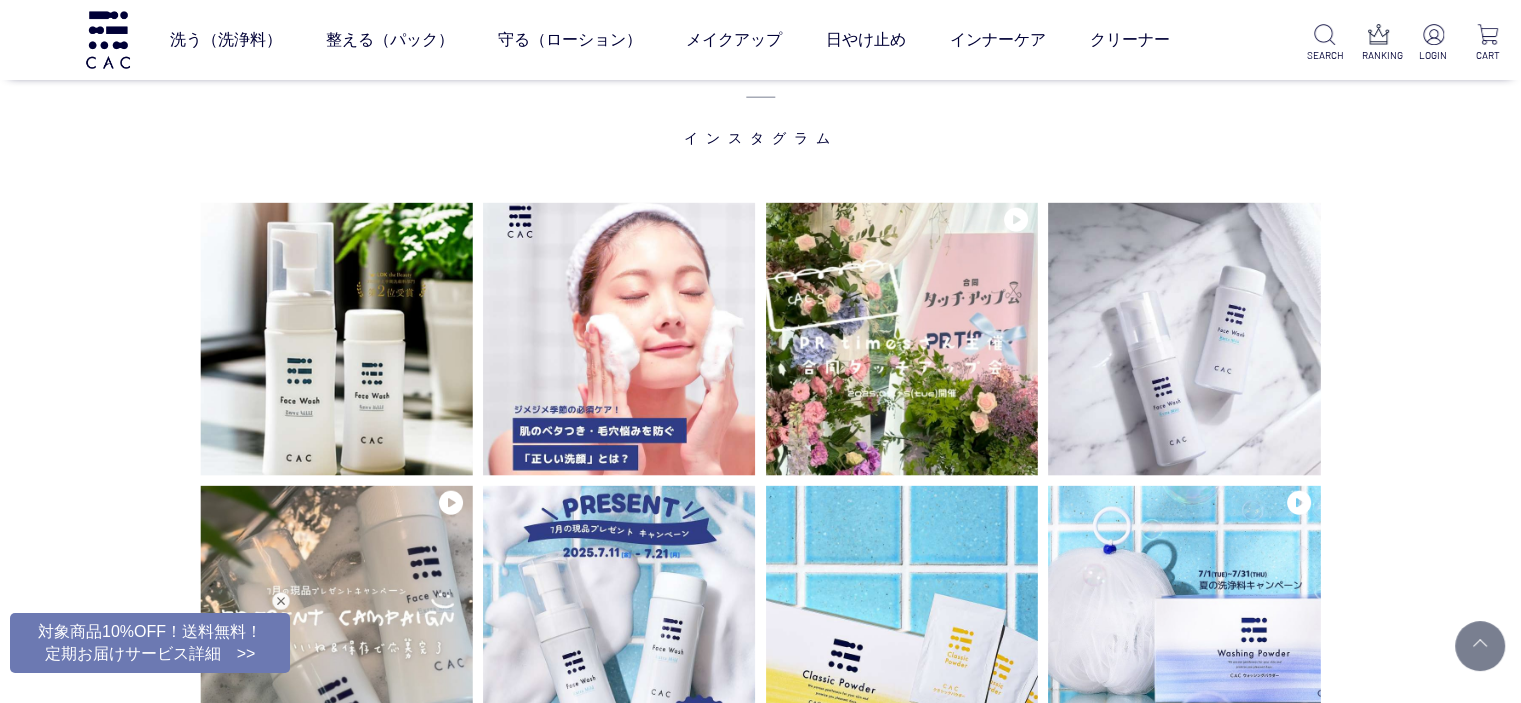 click on "洗う（洗浄料）
液体洗浄料
パウダー洗浄料
泡洗顔料
グッズ
整える（パック）
フェイスパック
ヘアパック
守る（ローション）
保湿化粧水
柔軟化粧水
美容液
ジェル
メイクアップ
ベース
アイ
フェイスカラー
リップ
日やけ止め
インナーケア
クリーナー
SEARCH
RANKING
LOGIN
CART" at bounding box center [760, 40] 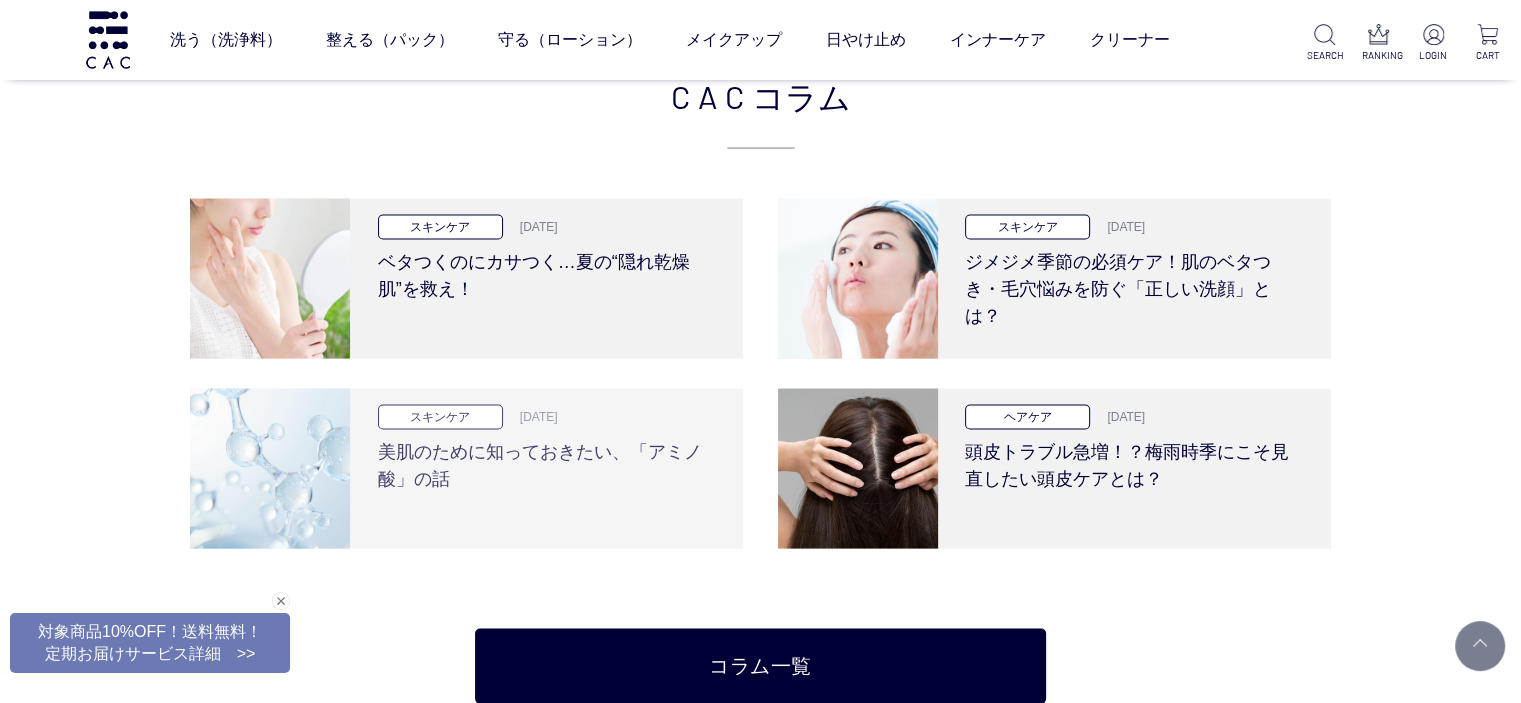 scroll, scrollTop: 3900, scrollLeft: 0, axis: vertical 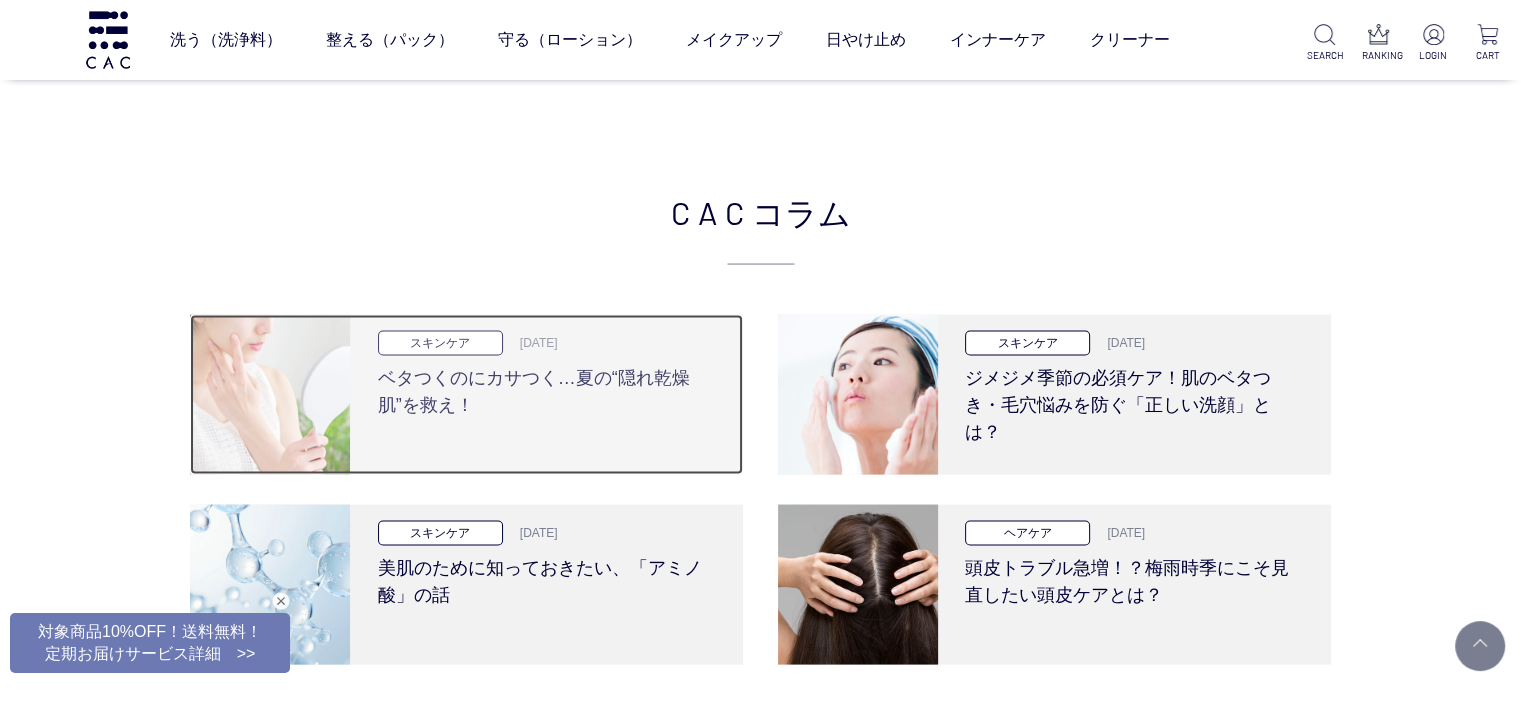 click on "ベタつくのにカサつく…夏の“隠れ乾燥肌”を救え！" at bounding box center [544, 387] 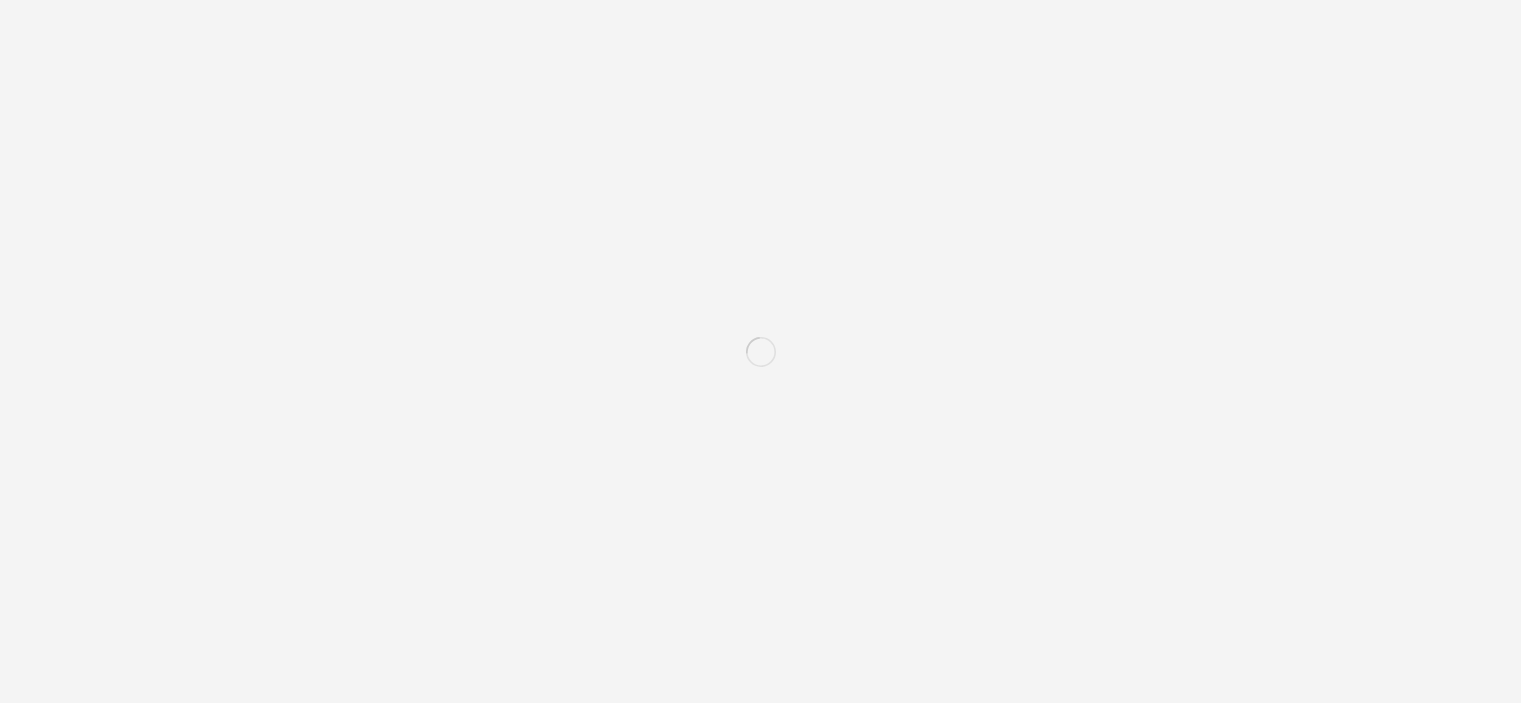 scroll, scrollTop: 0, scrollLeft: 0, axis: both 